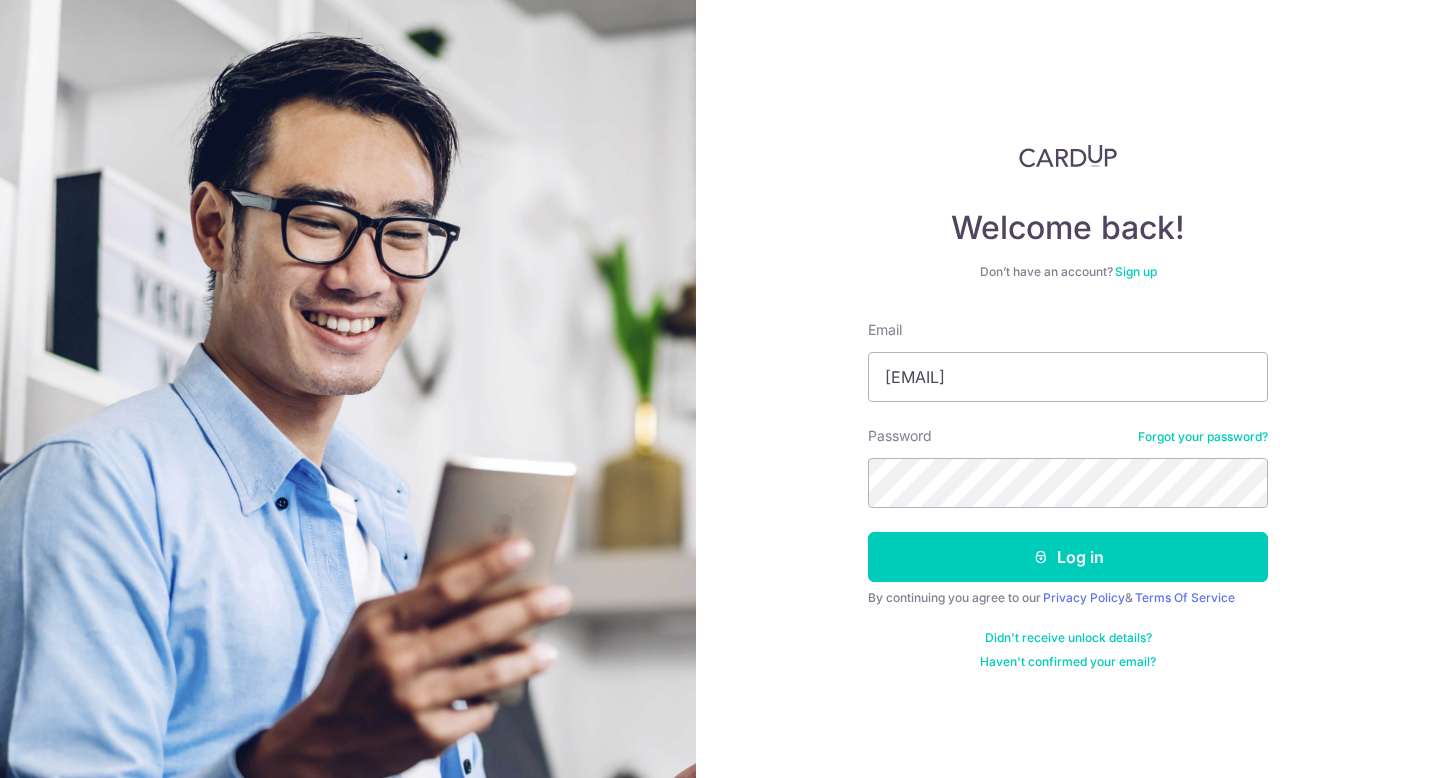 scroll, scrollTop: 0, scrollLeft: 0, axis: both 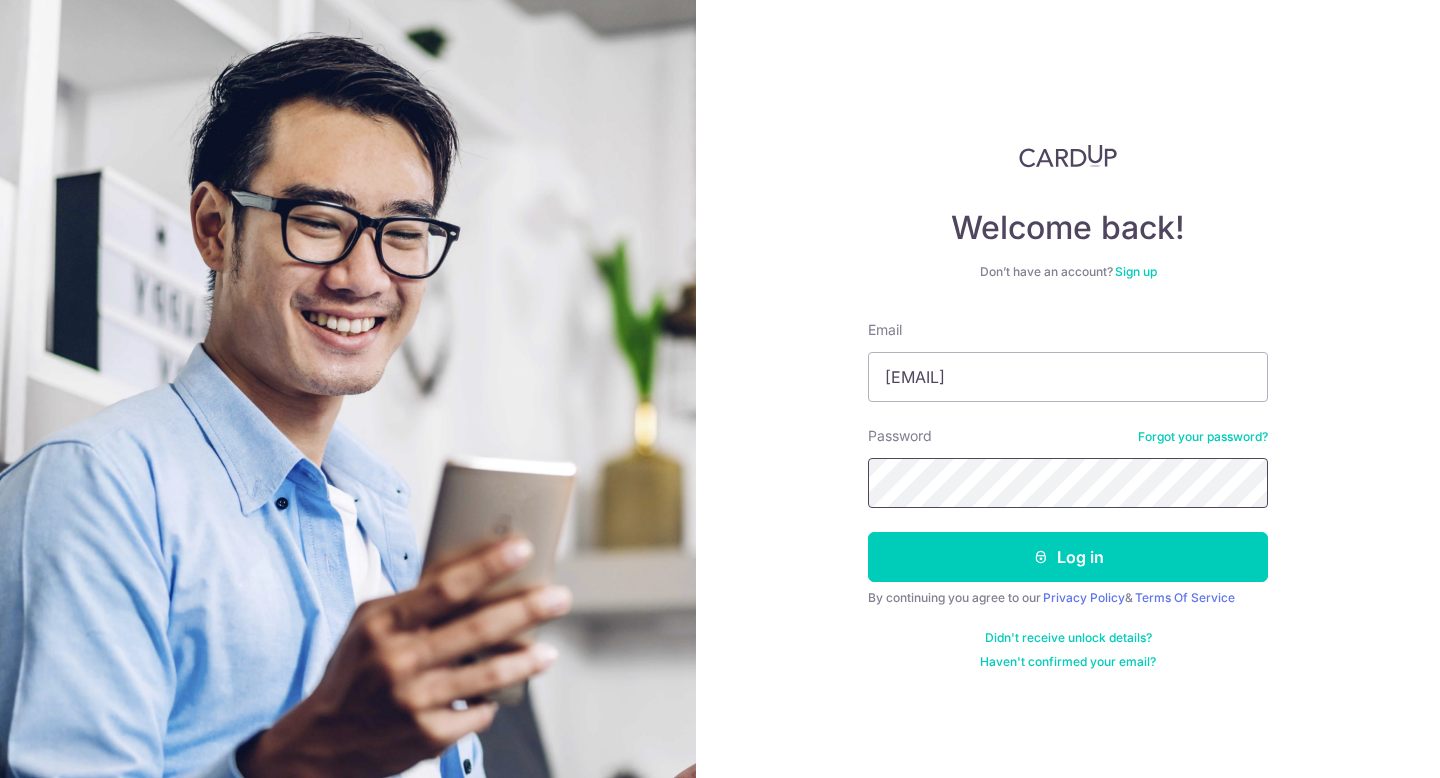 click on "Log in" at bounding box center (1068, 557) 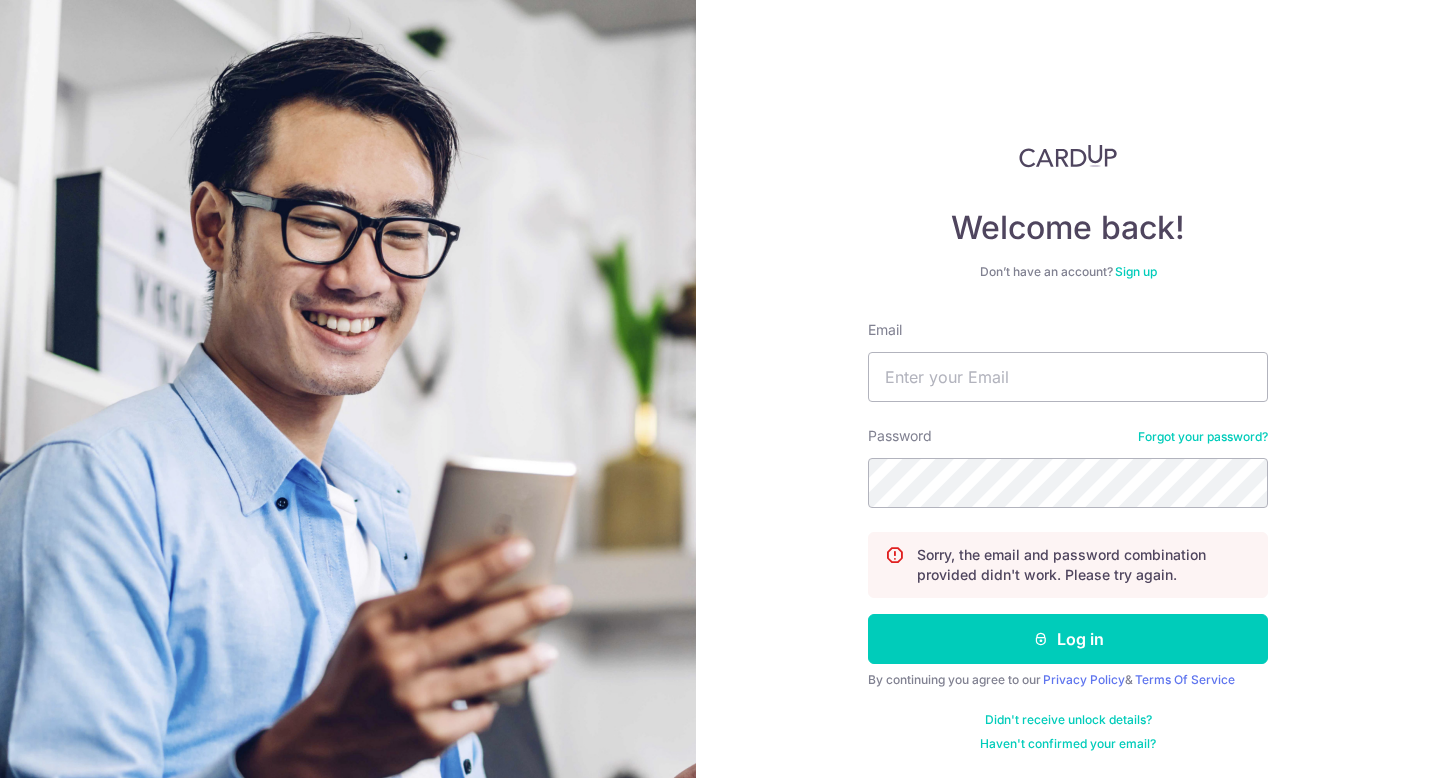 scroll, scrollTop: 0, scrollLeft: 0, axis: both 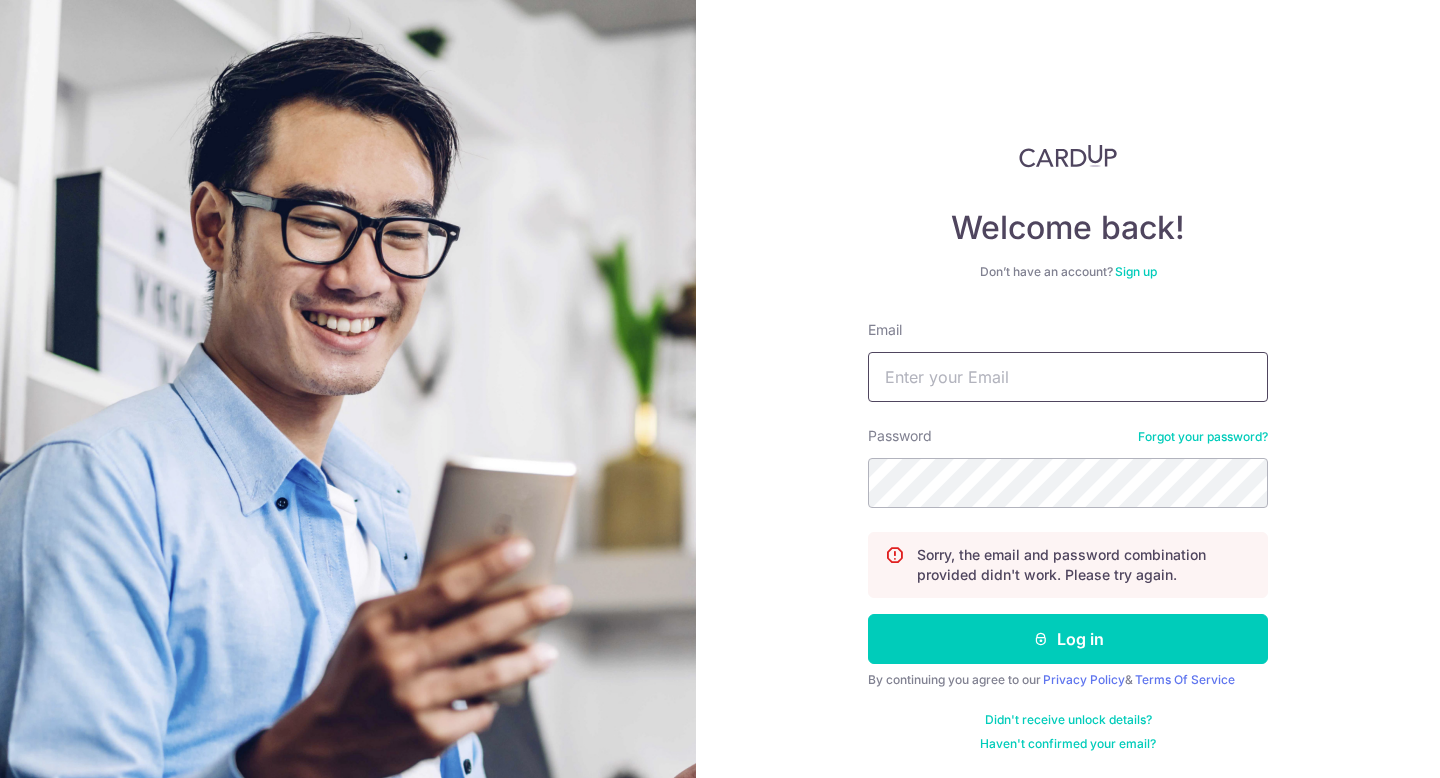 click on "Email" at bounding box center [1068, 377] 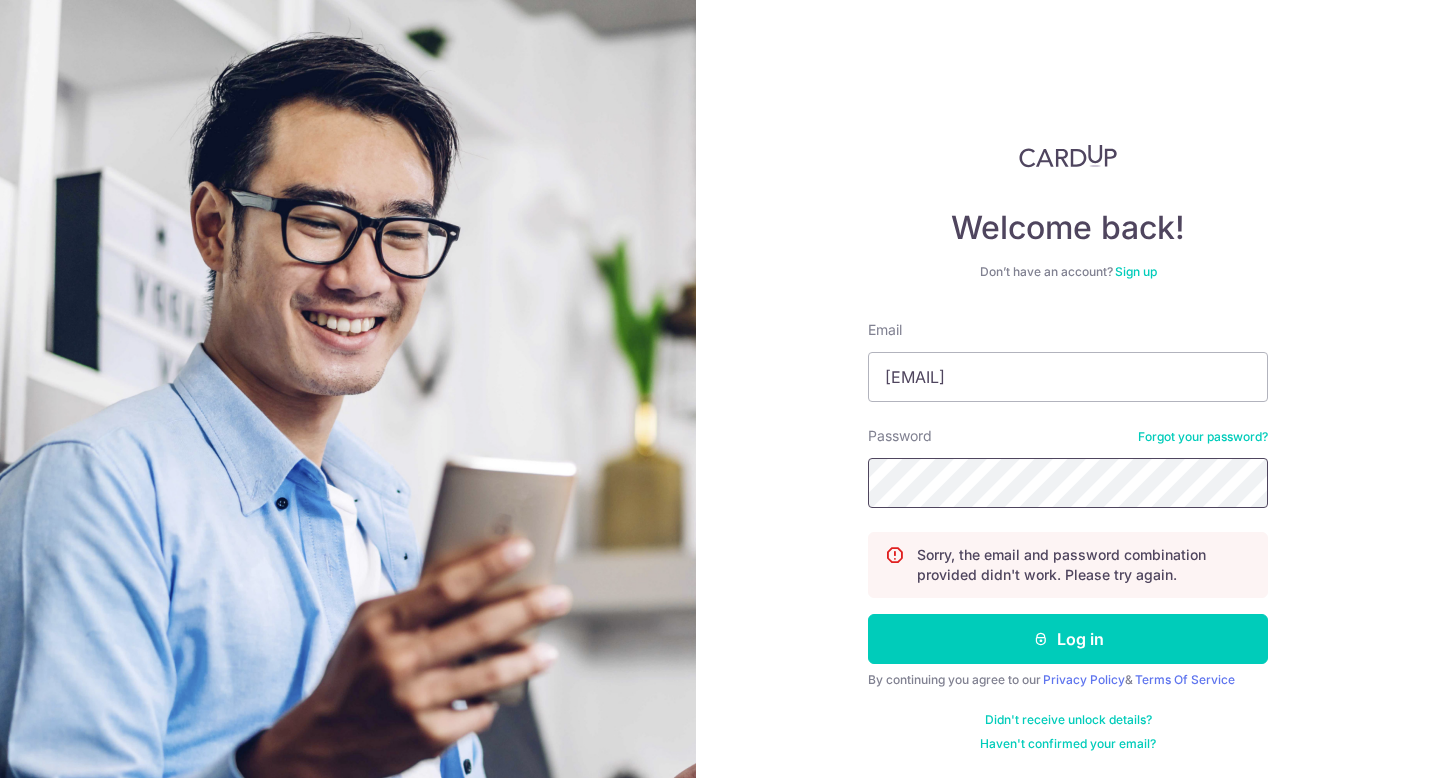 click on "Log in" at bounding box center (1068, 639) 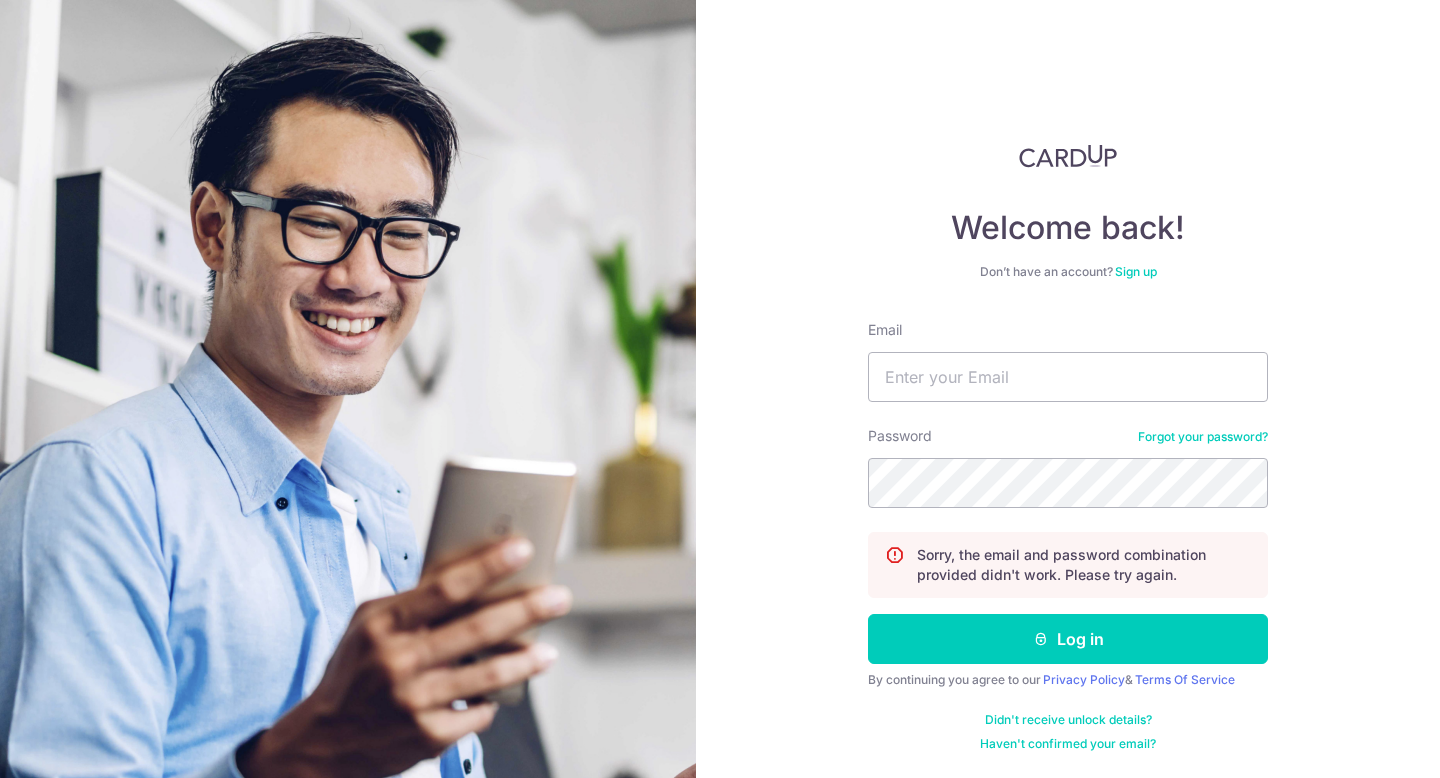 scroll, scrollTop: 0, scrollLeft: 0, axis: both 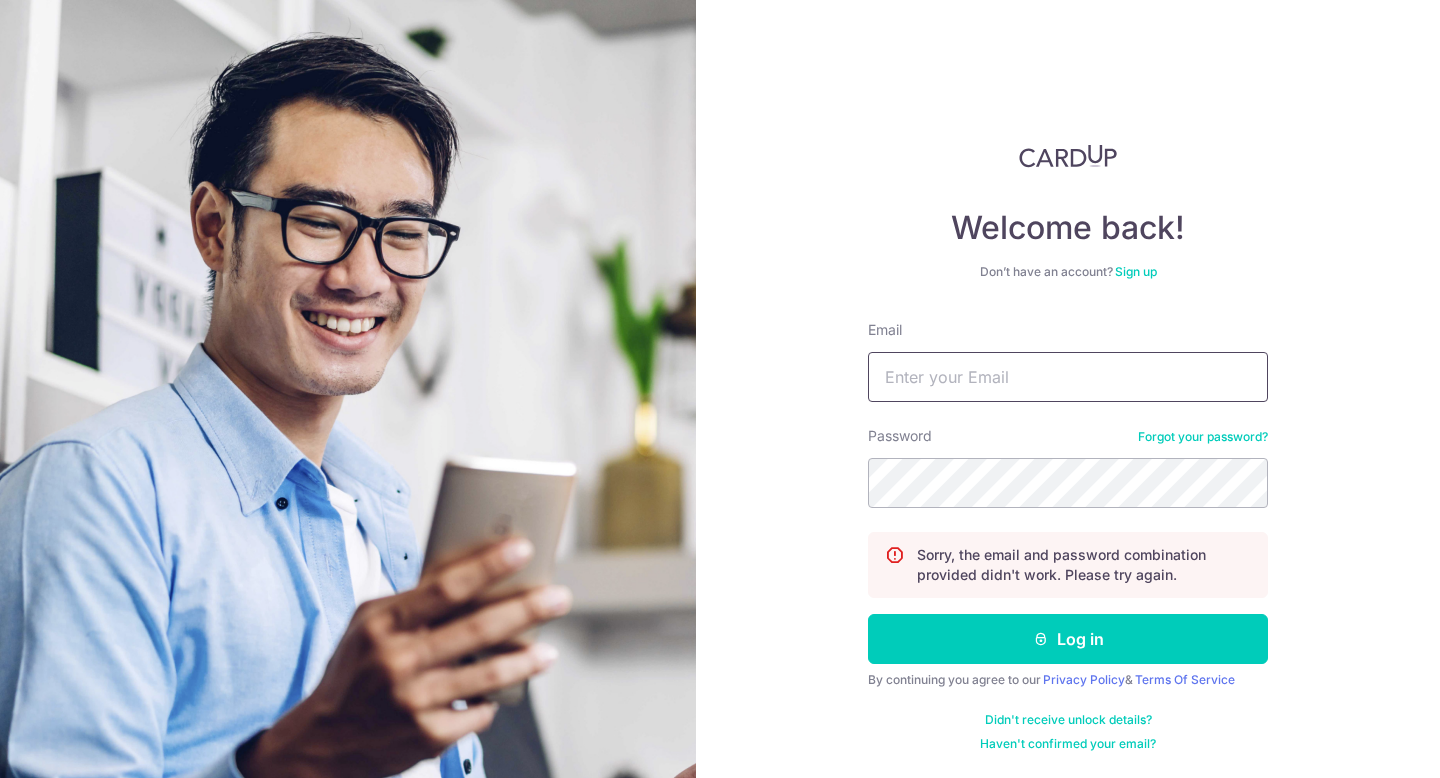 click on "Email" at bounding box center (1068, 377) 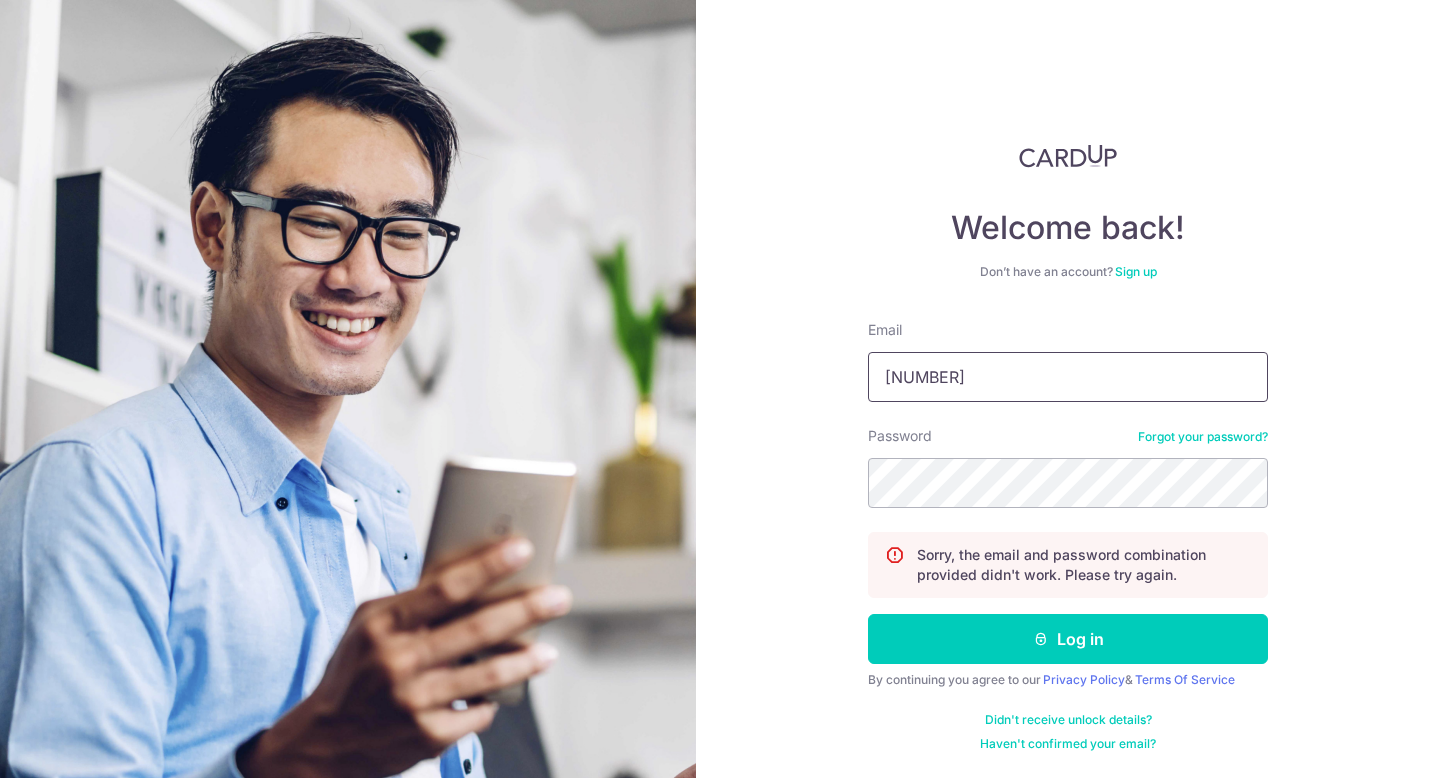 type on "8" 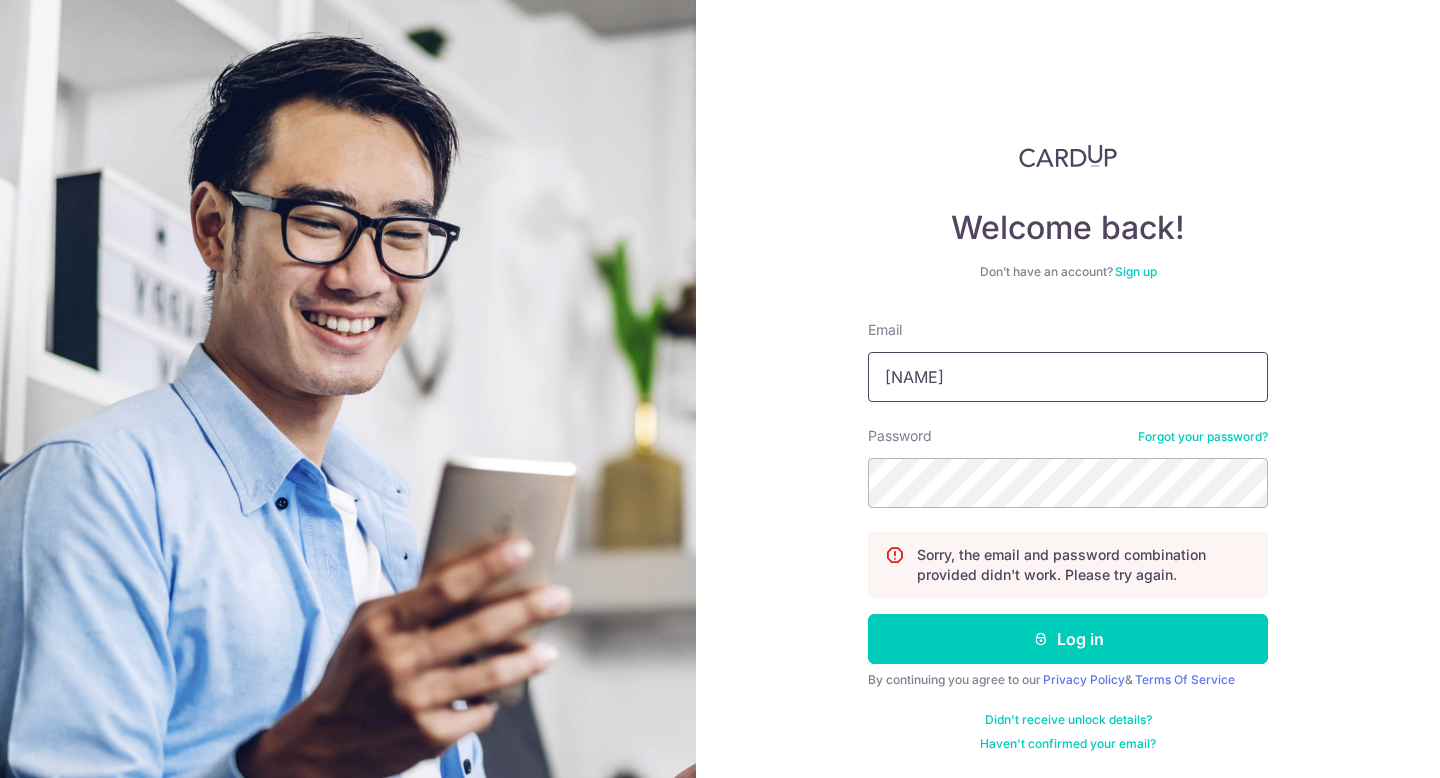 type on "0" 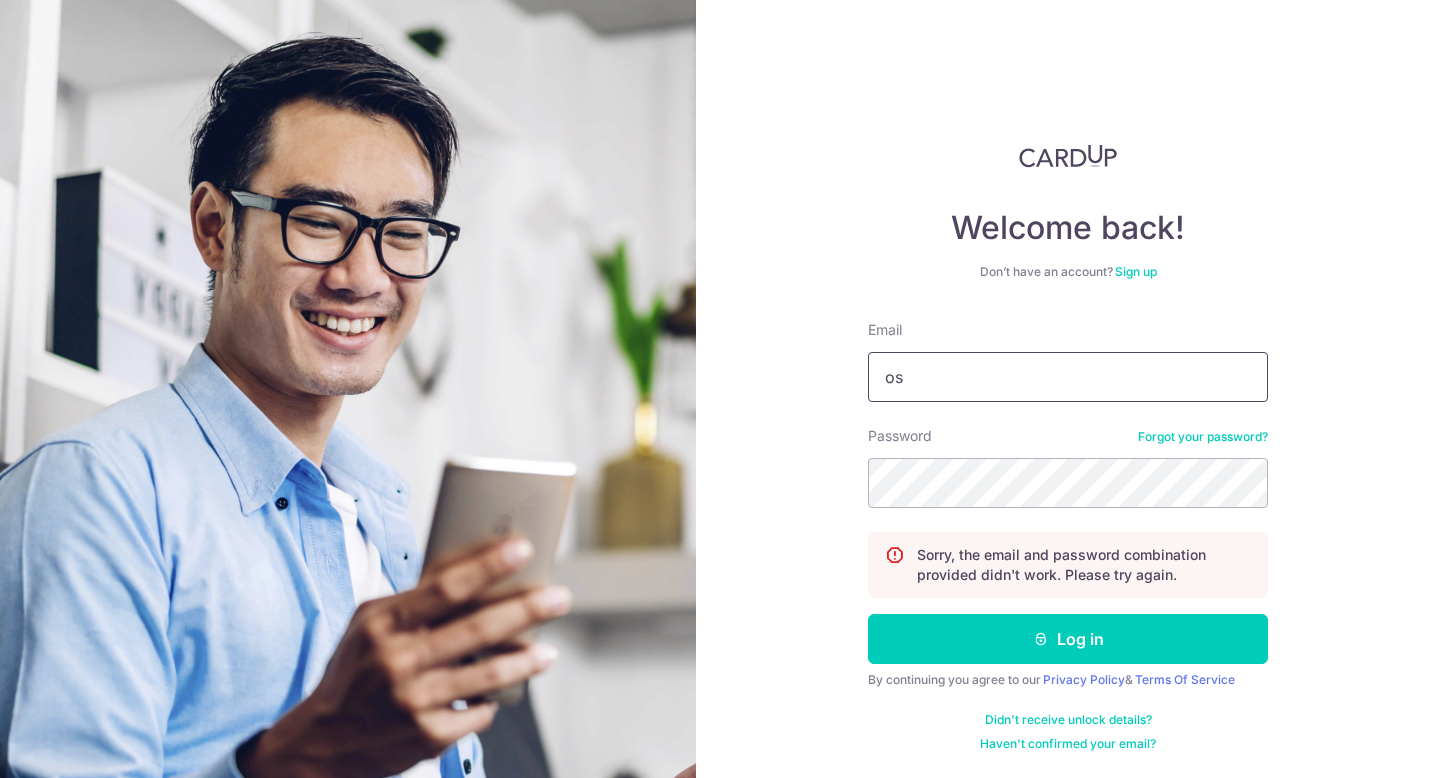 type on "[EMAIL]" 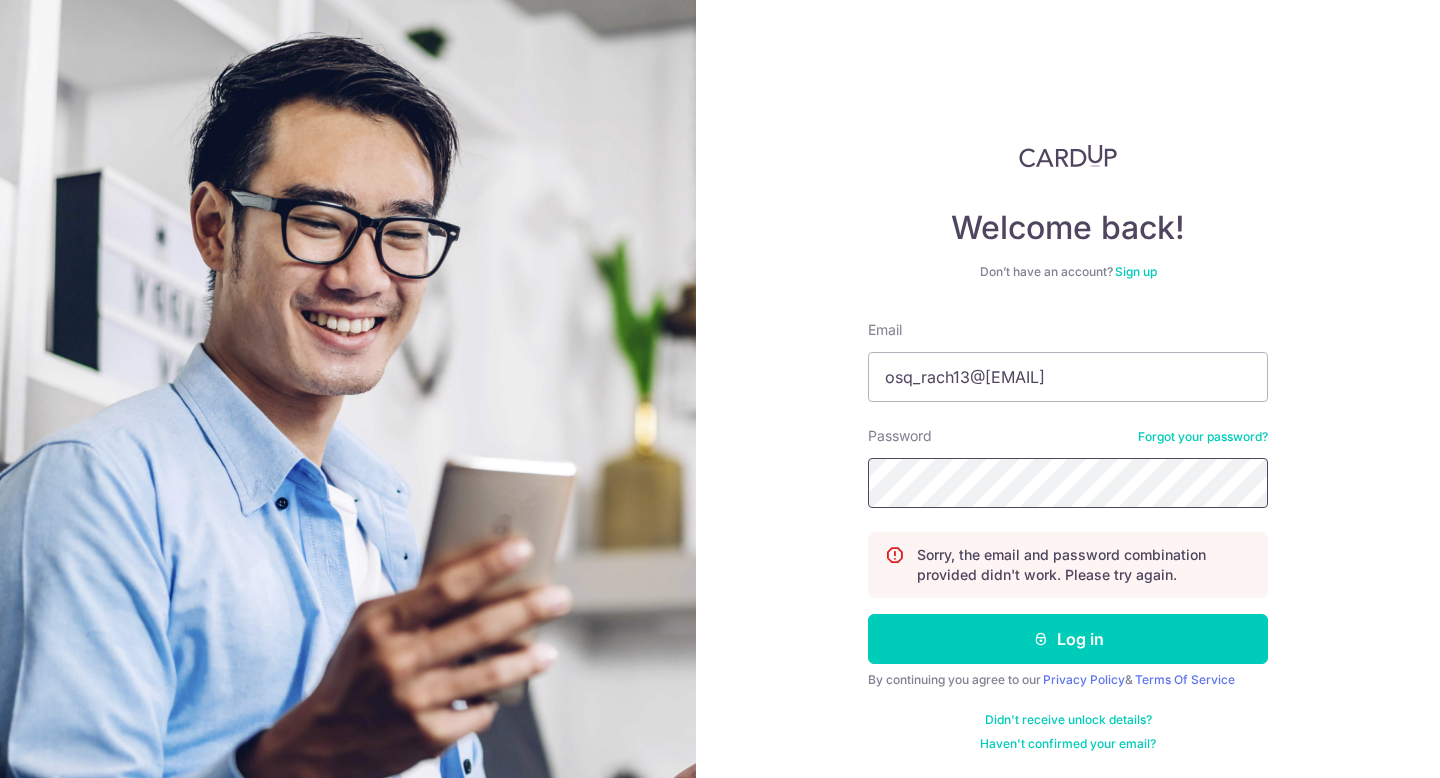 click on "Log in" at bounding box center [1068, 639] 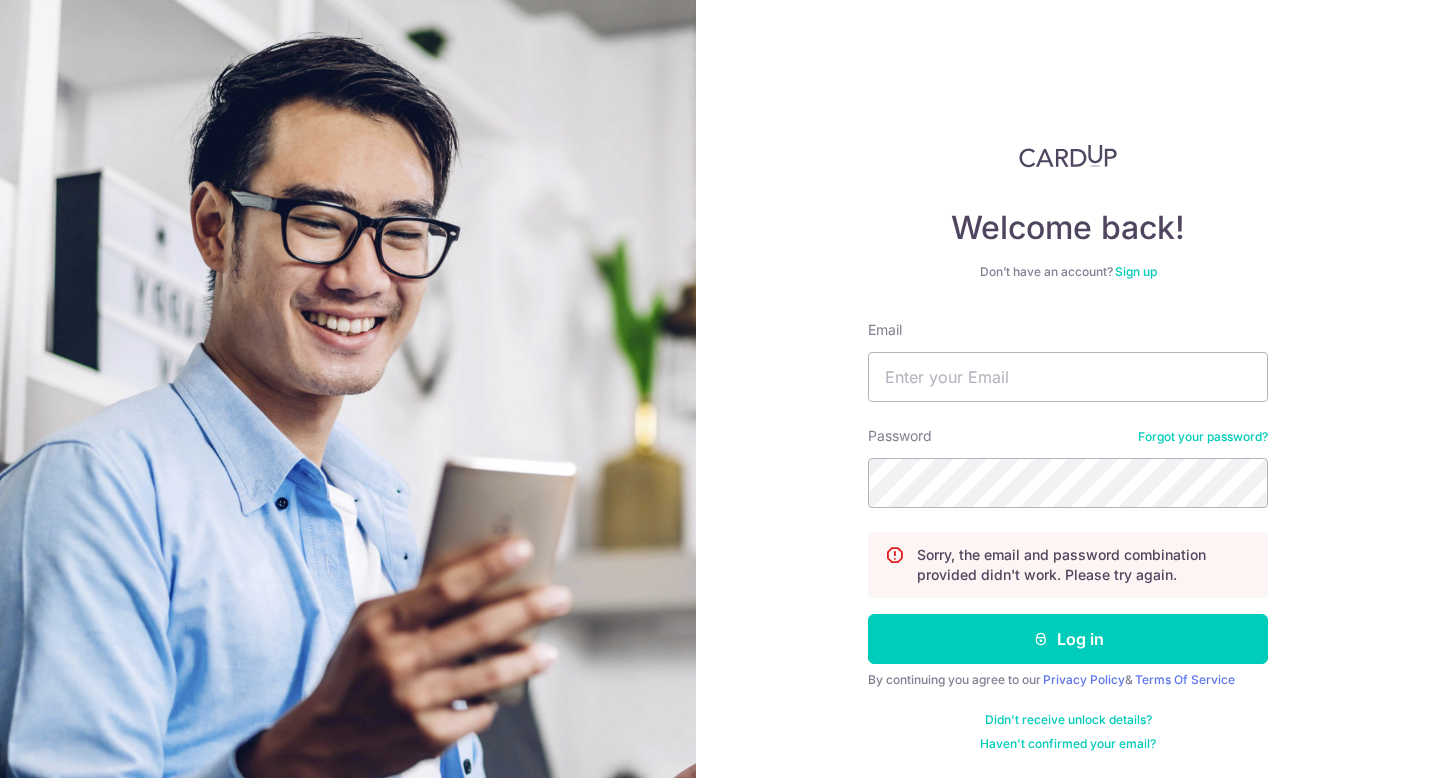 scroll, scrollTop: 0, scrollLeft: 0, axis: both 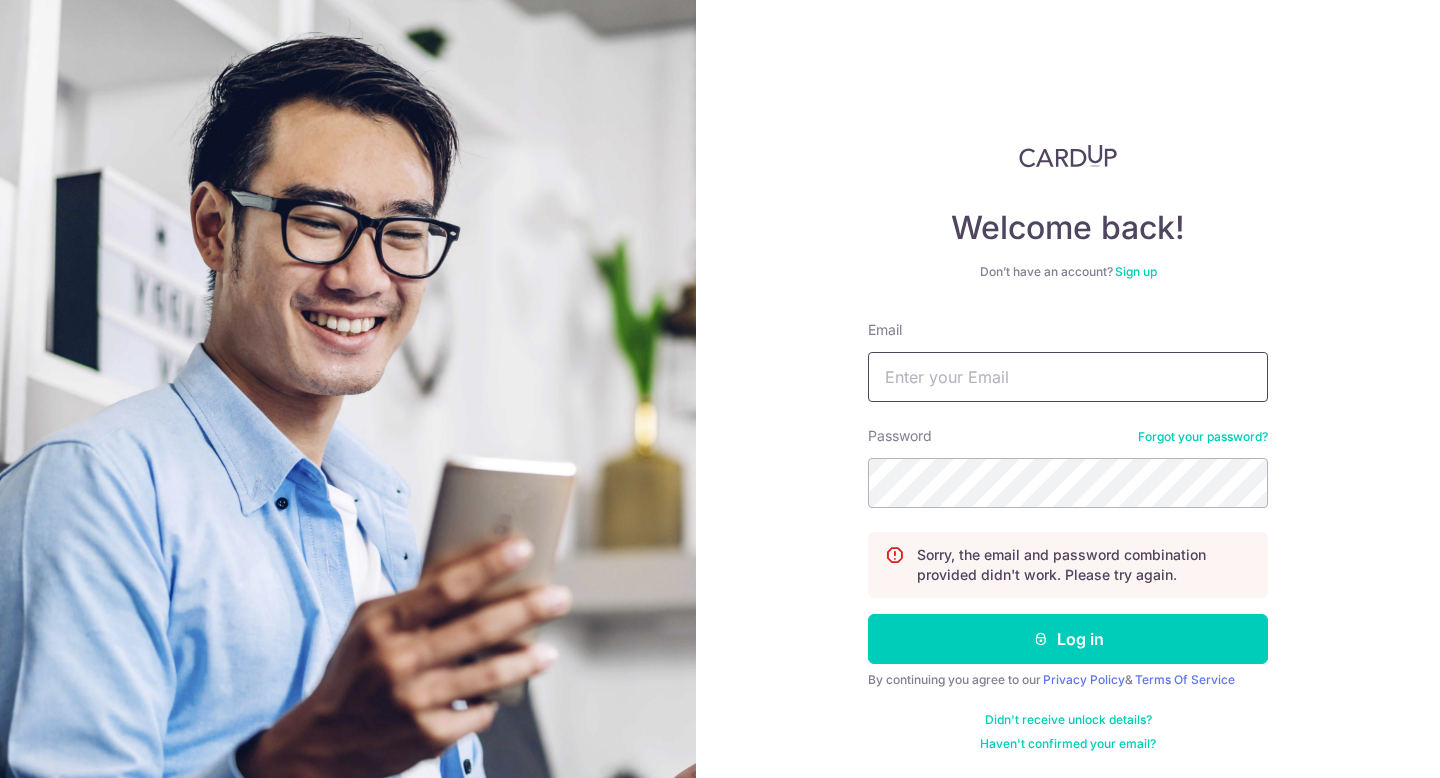 click on "Email" at bounding box center [1068, 377] 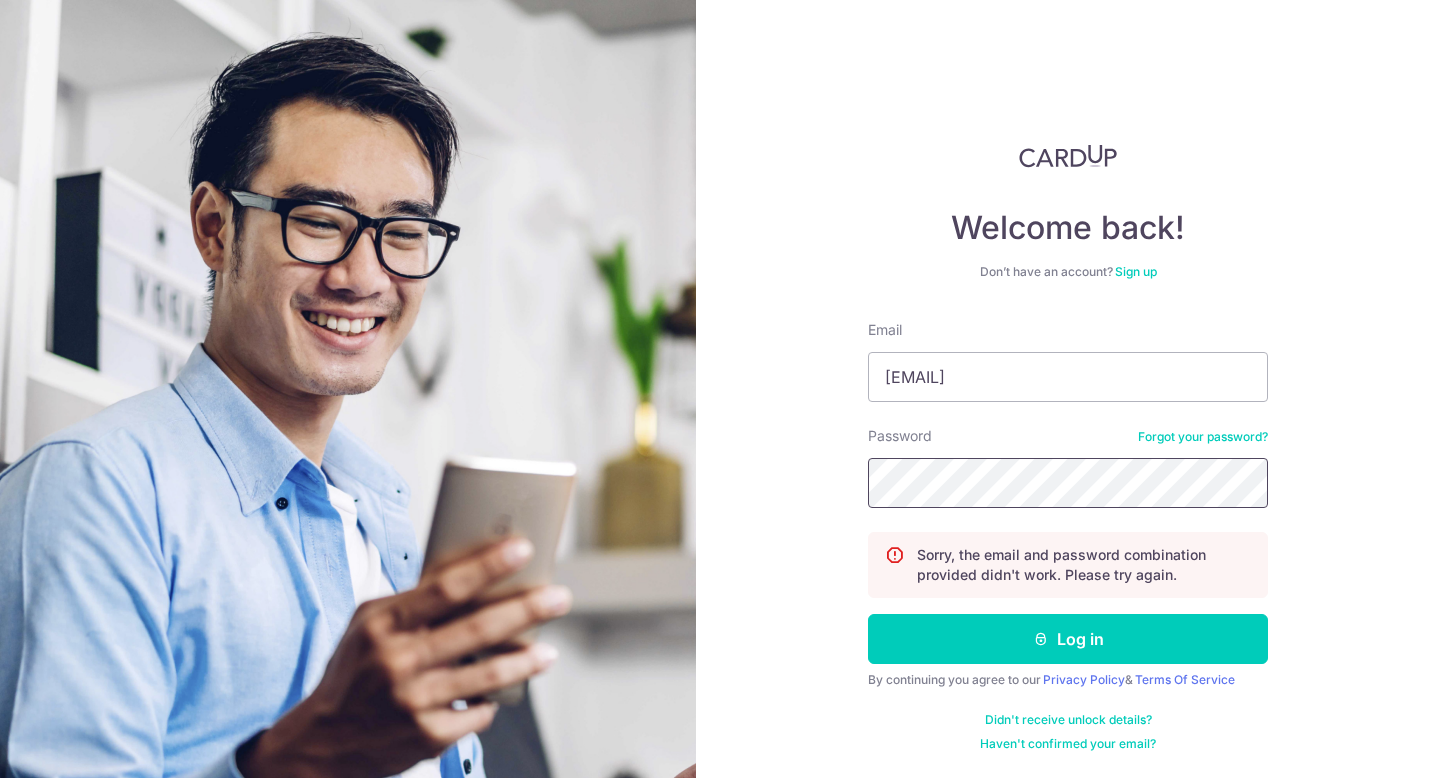 click on "Log in" at bounding box center (1068, 639) 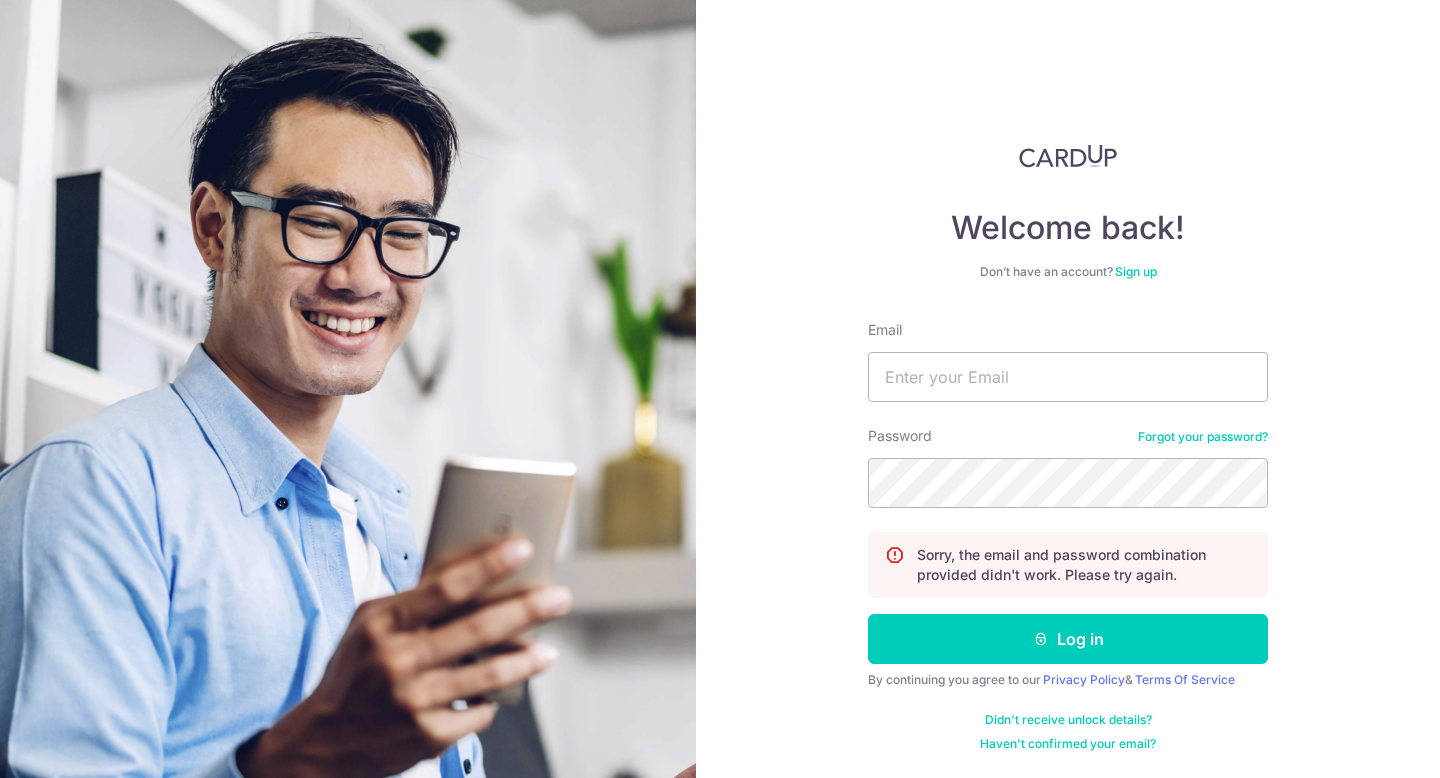 scroll, scrollTop: 0, scrollLeft: 0, axis: both 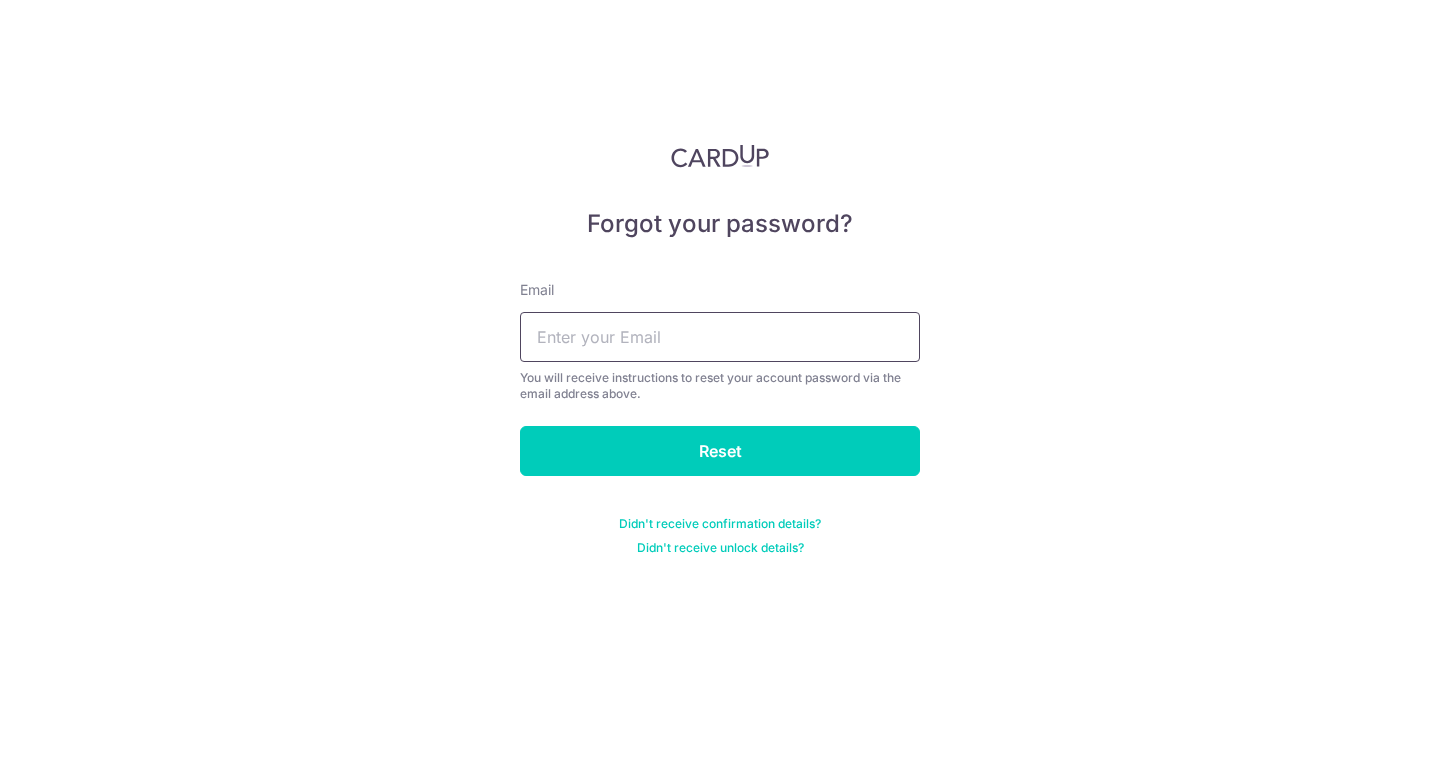 click at bounding box center [720, 337] 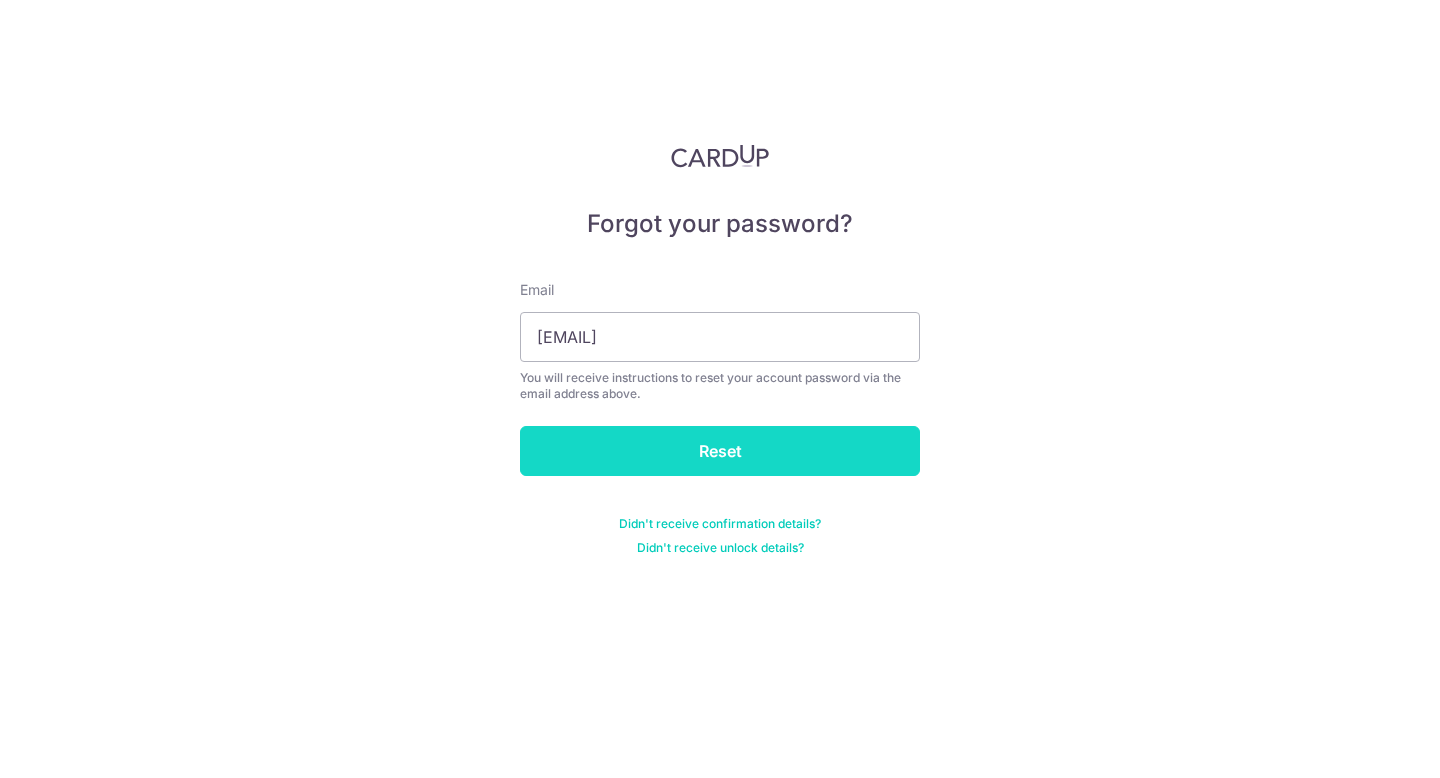 click on "Reset" at bounding box center (720, 451) 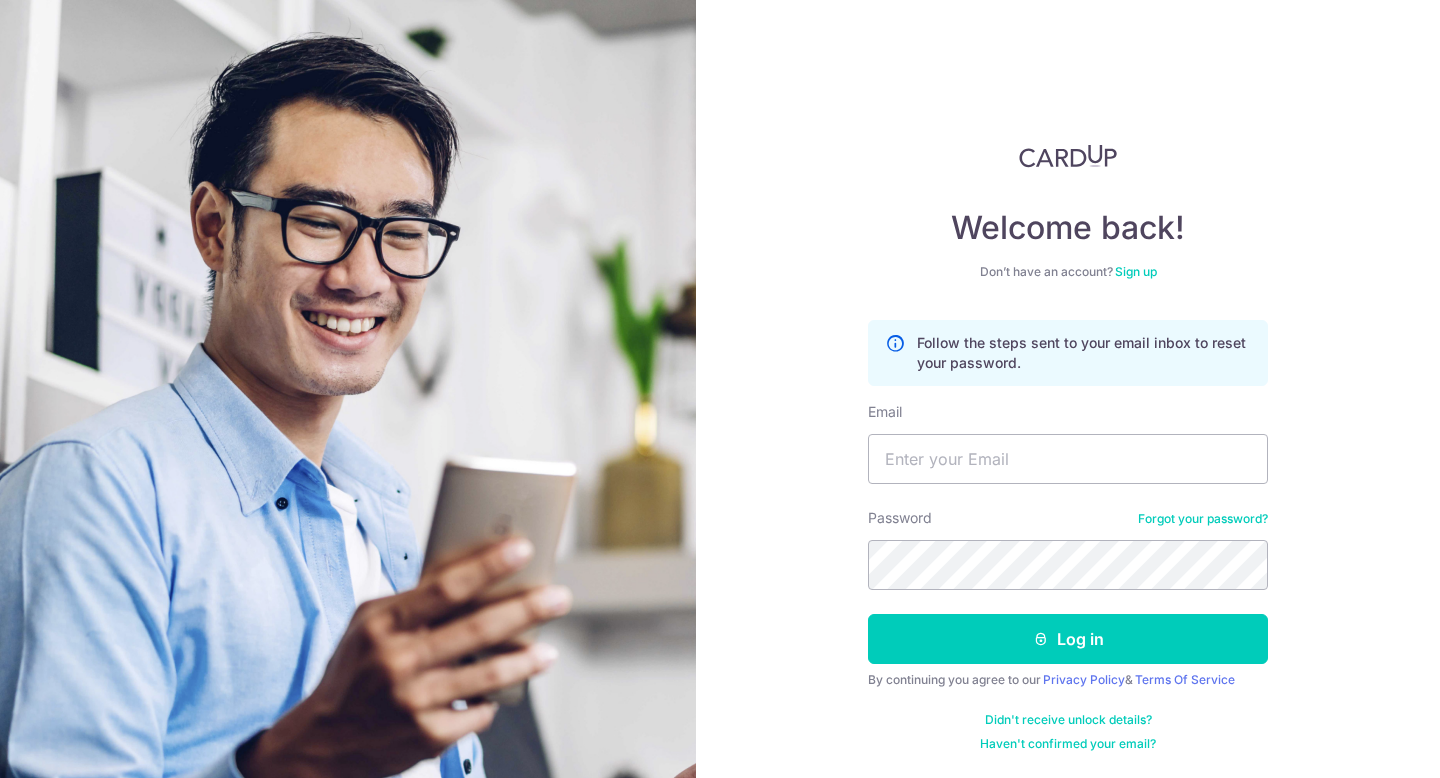 scroll, scrollTop: 0, scrollLeft: 0, axis: both 